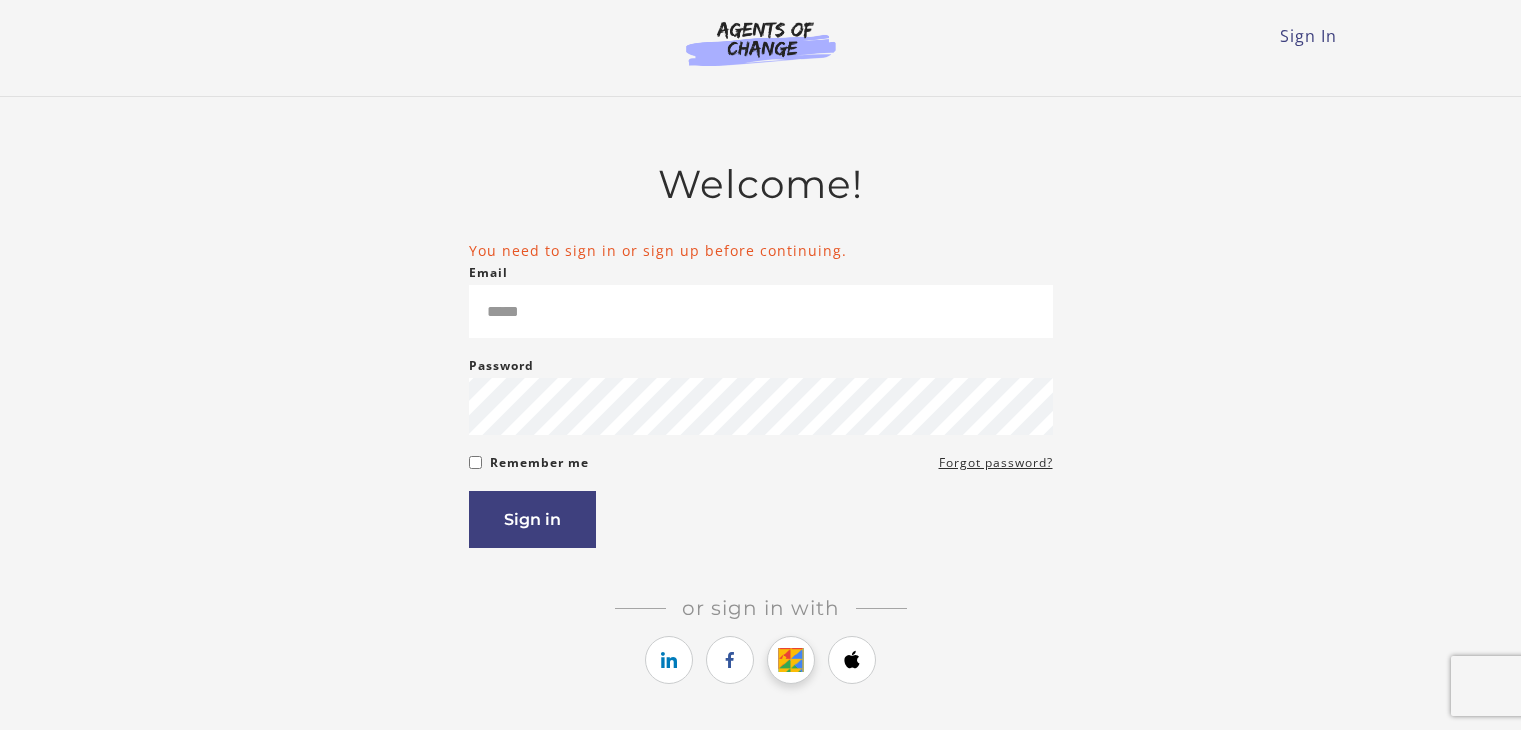 scroll, scrollTop: 0, scrollLeft: 0, axis: both 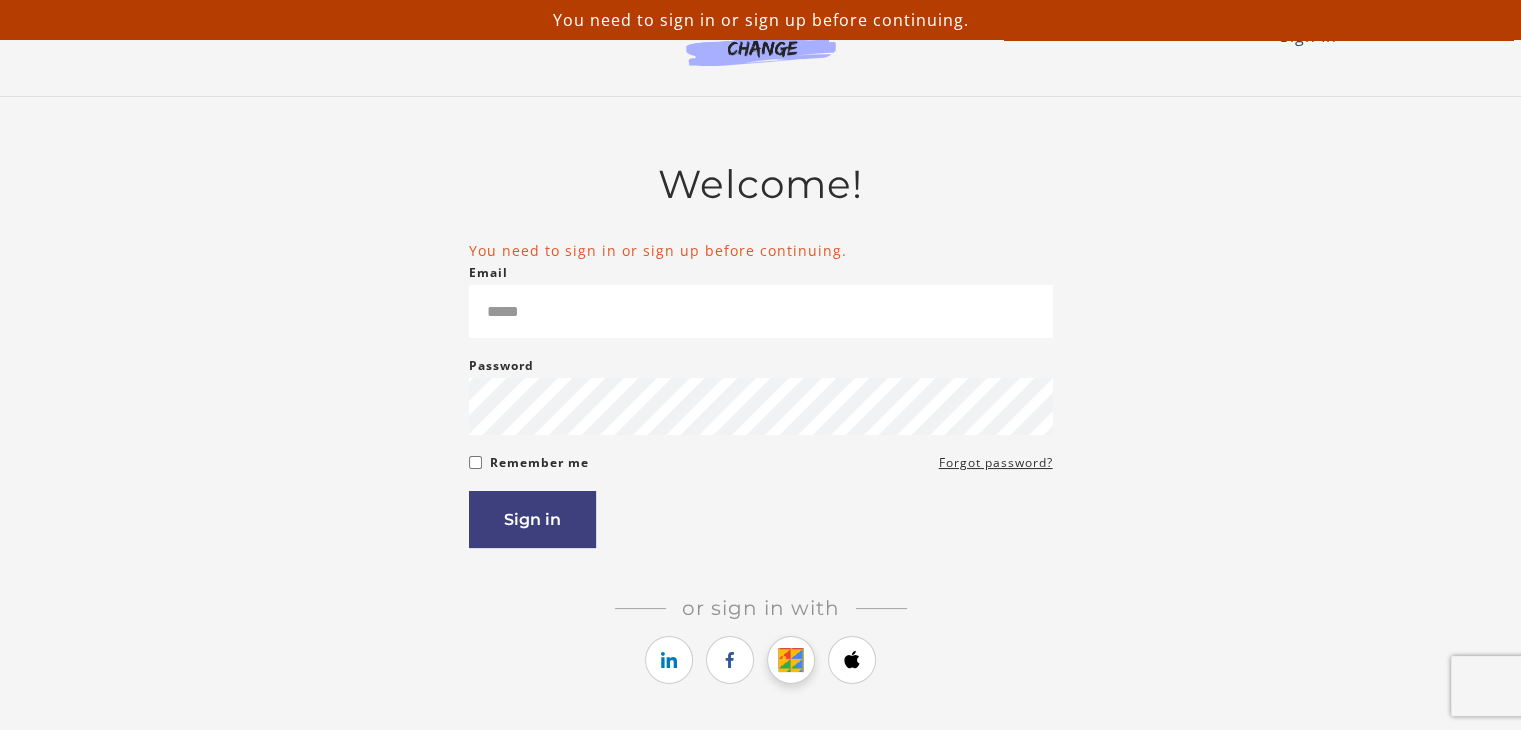 click at bounding box center (791, 660) 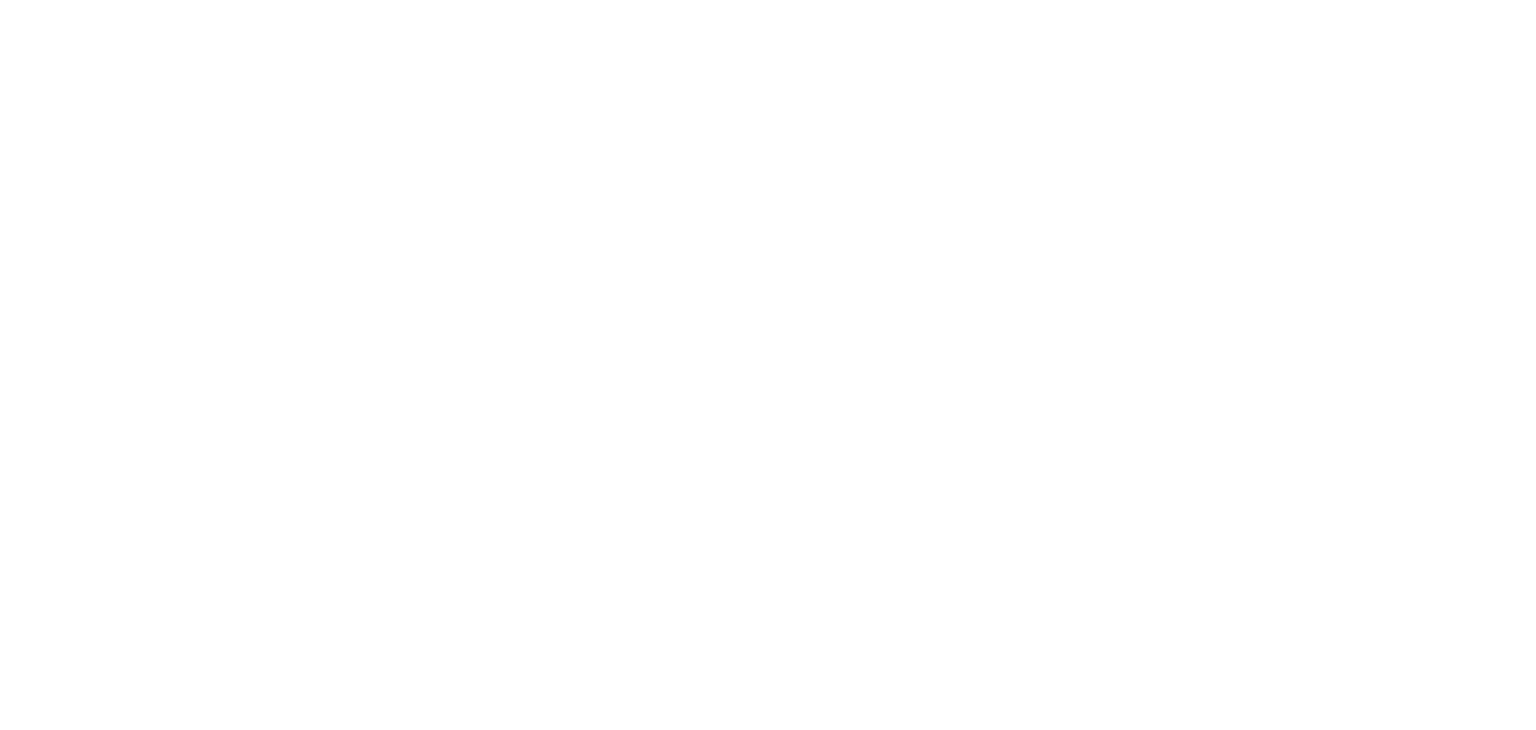 scroll, scrollTop: 0, scrollLeft: 0, axis: both 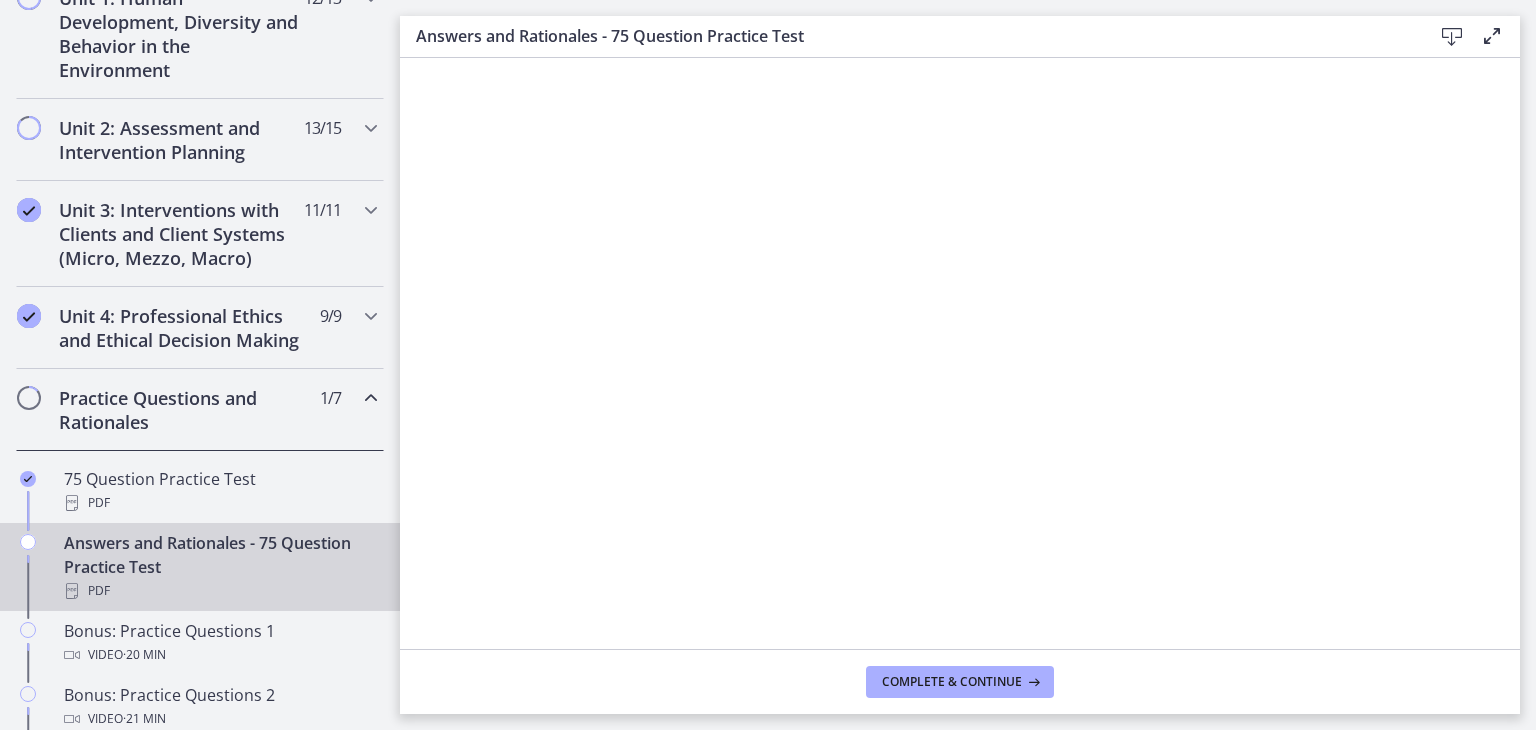 click at bounding box center (371, 398) 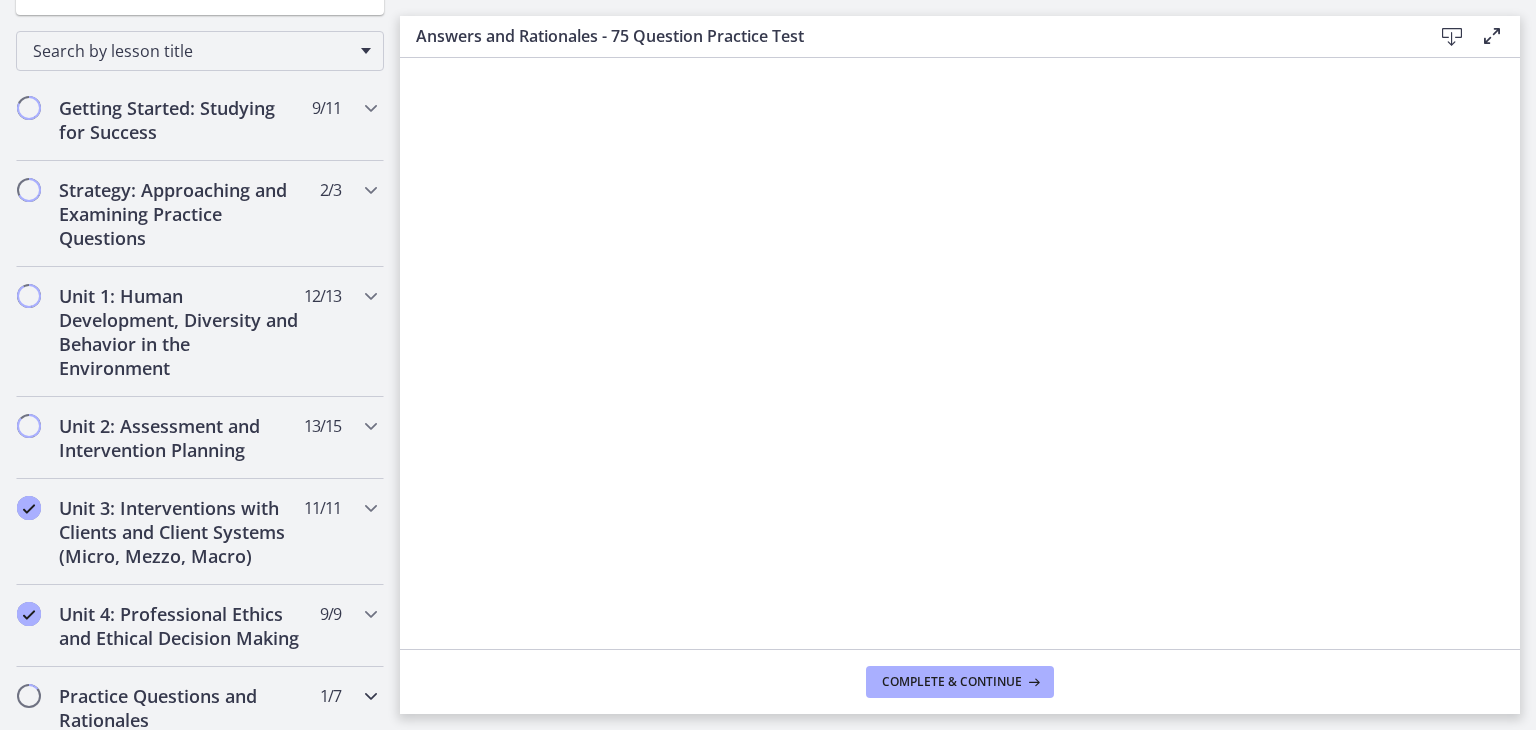 scroll, scrollTop: 300, scrollLeft: 0, axis: vertical 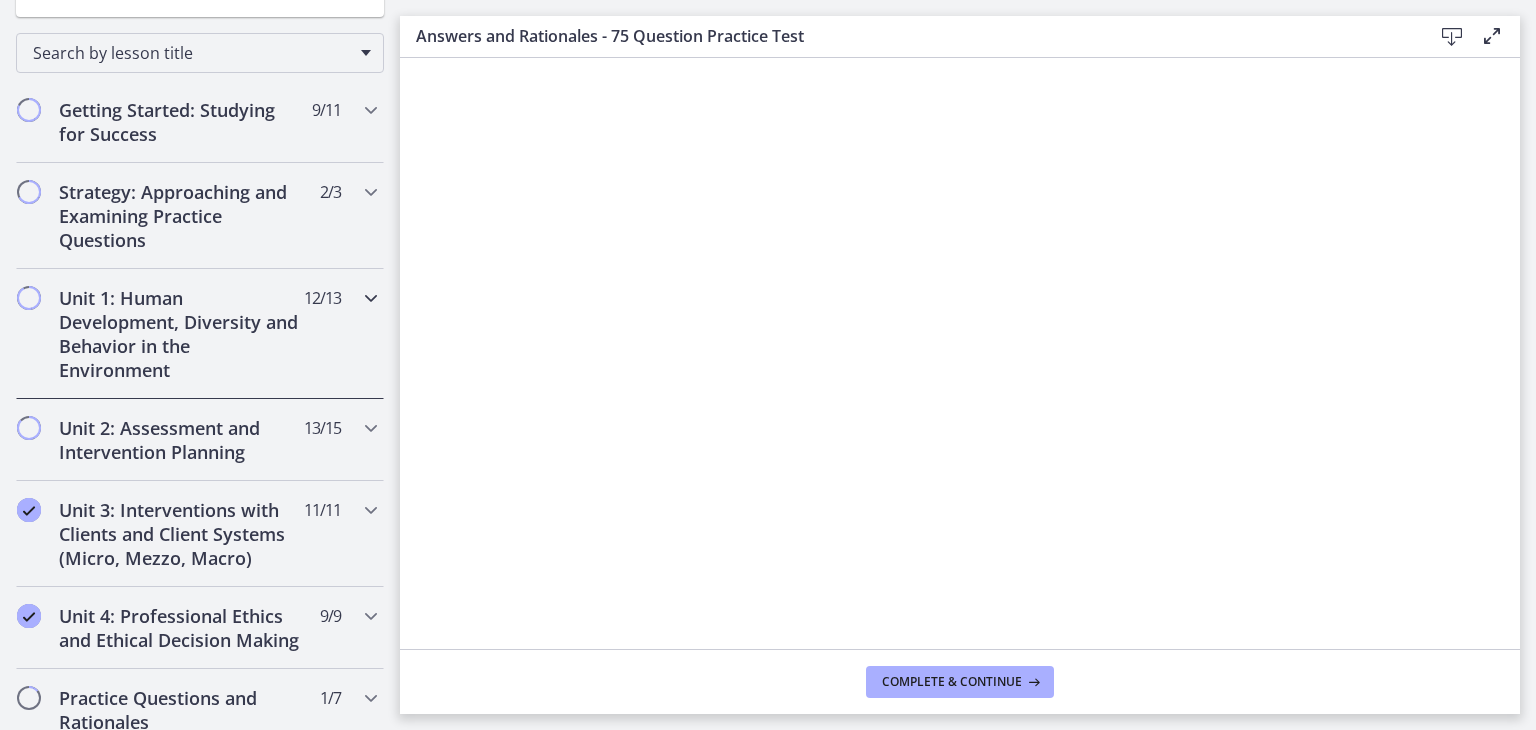 click on "Unit 1: Human Development, Diversity and Behavior in the Environment
12  /  13
Completed" at bounding box center (200, 334) 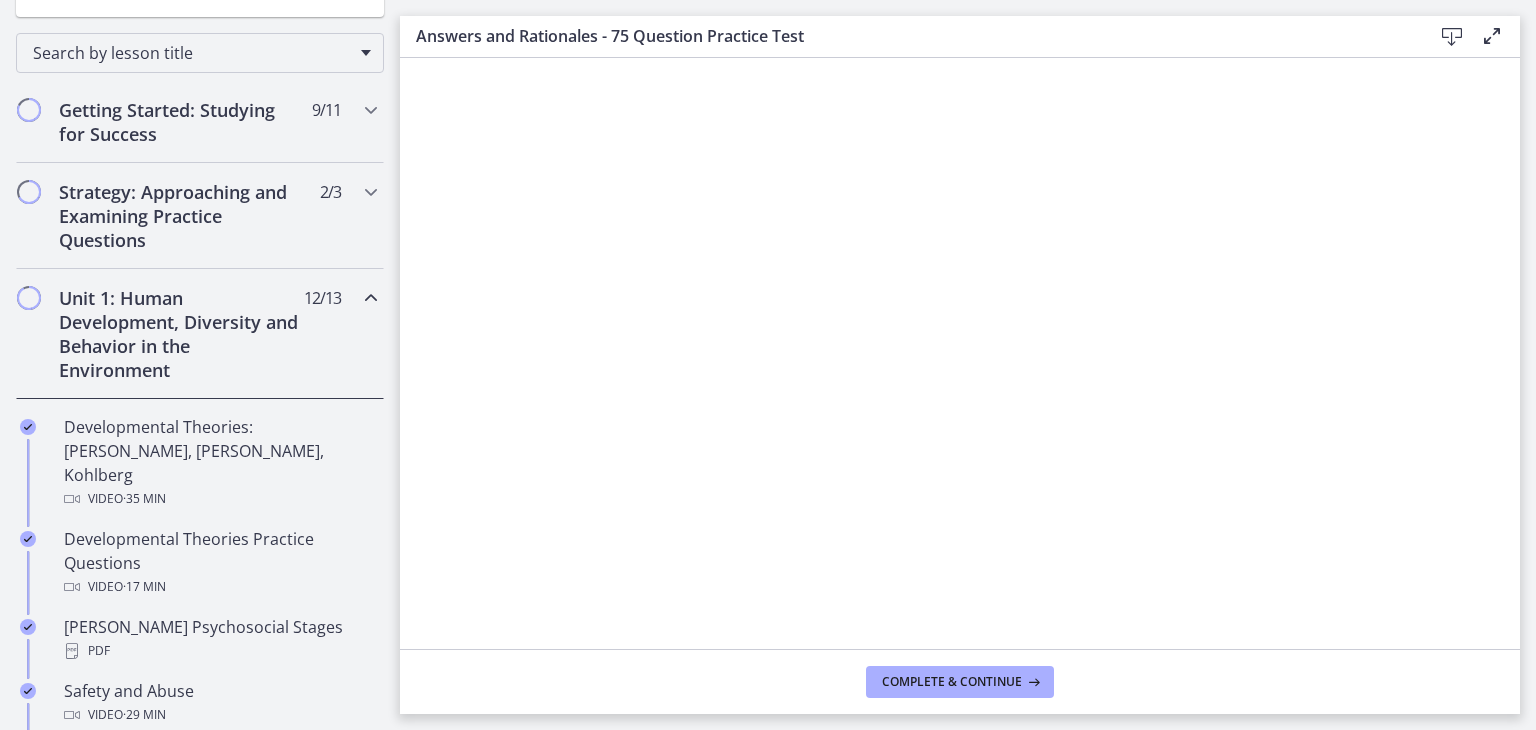 click on "Unit 1: Human Development, Diversity and Behavior in the Environment
12  /  13
Completed" at bounding box center [200, 334] 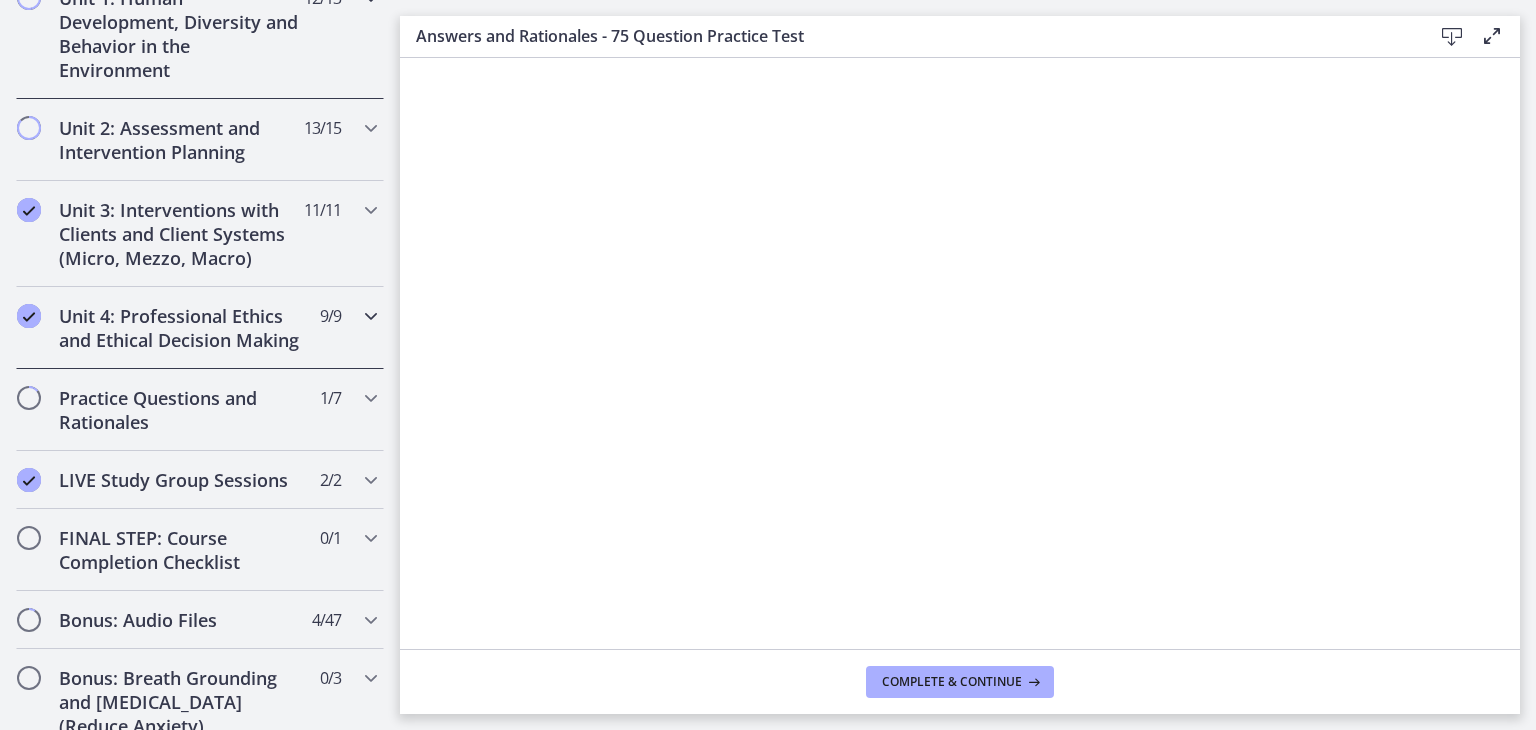 scroll, scrollTop: 600, scrollLeft: 0, axis: vertical 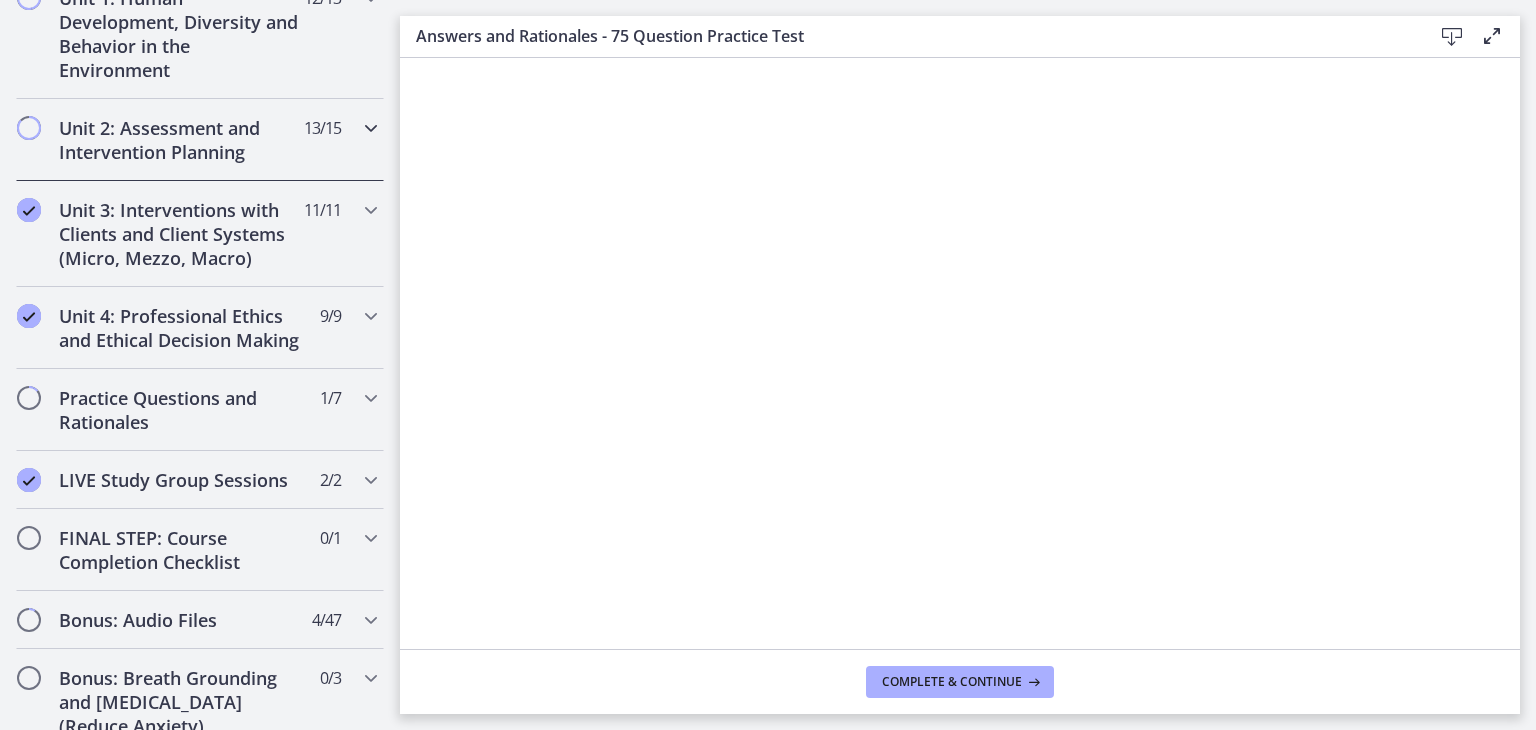 click on "Unit 2: Assessment and Intervention Planning
13  /  15
Completed" at bounding box center (200, 140) 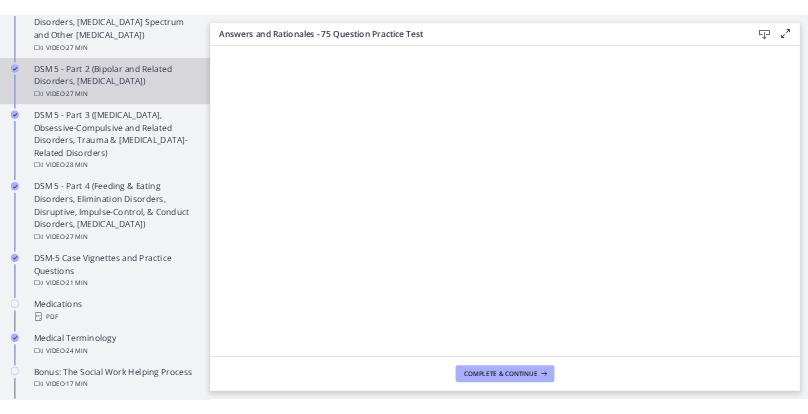 scroll, scrollTop: 1000, scrollLeft: 0, axis: vertical 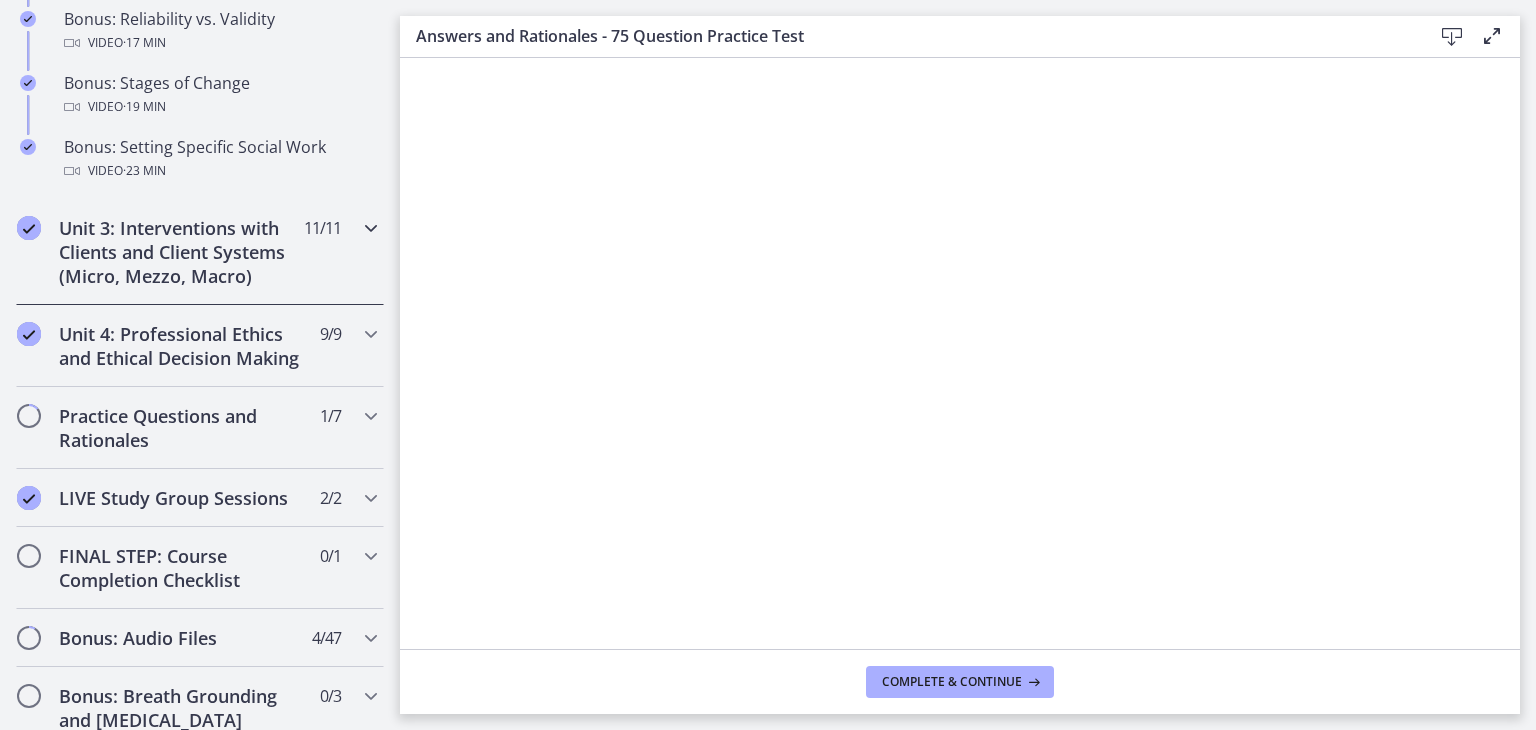 click on "Unit 3: Interventions with Clients and Client Systems (Micro, Mezzo, Macro)
11  /  11
Completed" at bounding box center [200, 252] 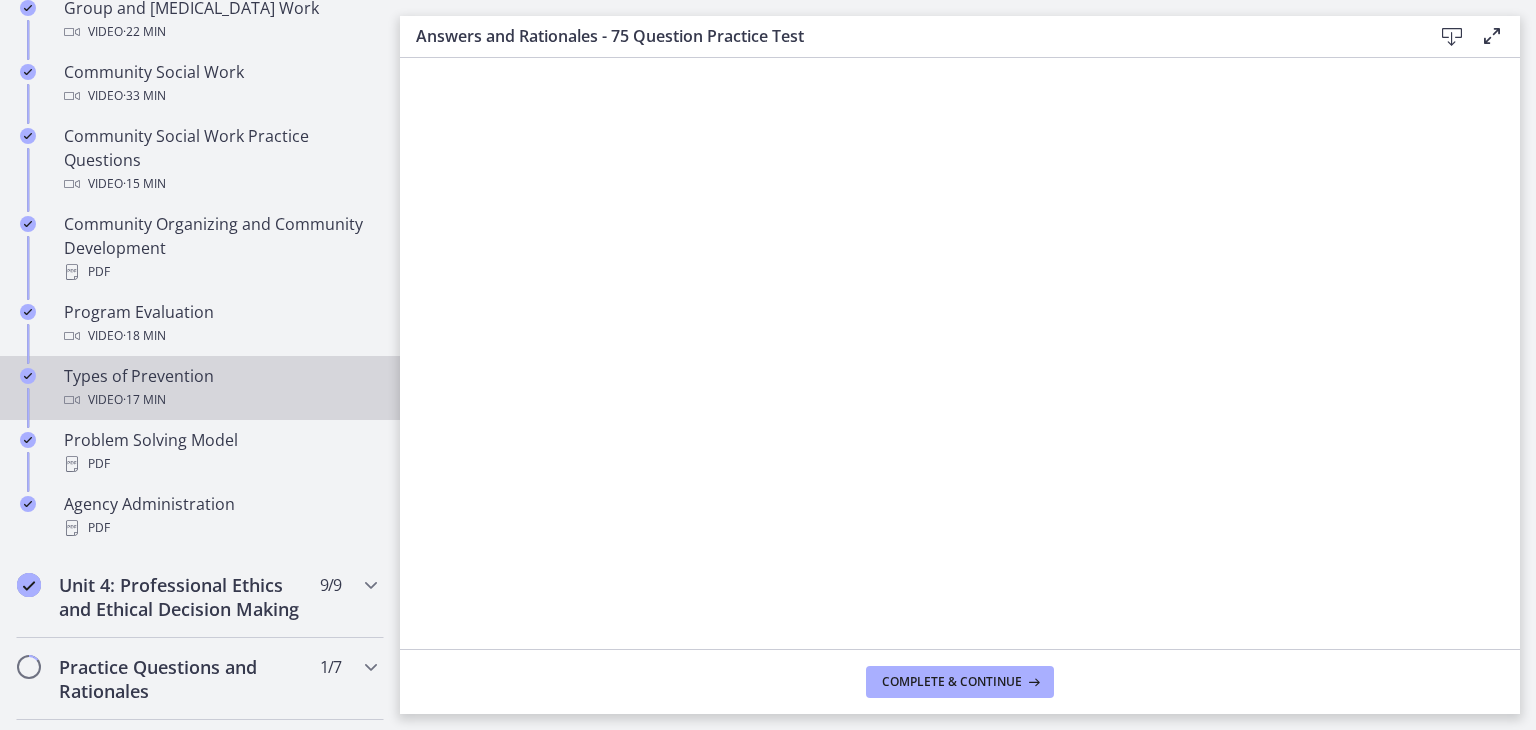 scroll, scrollTop: 799, scrollLeft: 0, axis: vertical 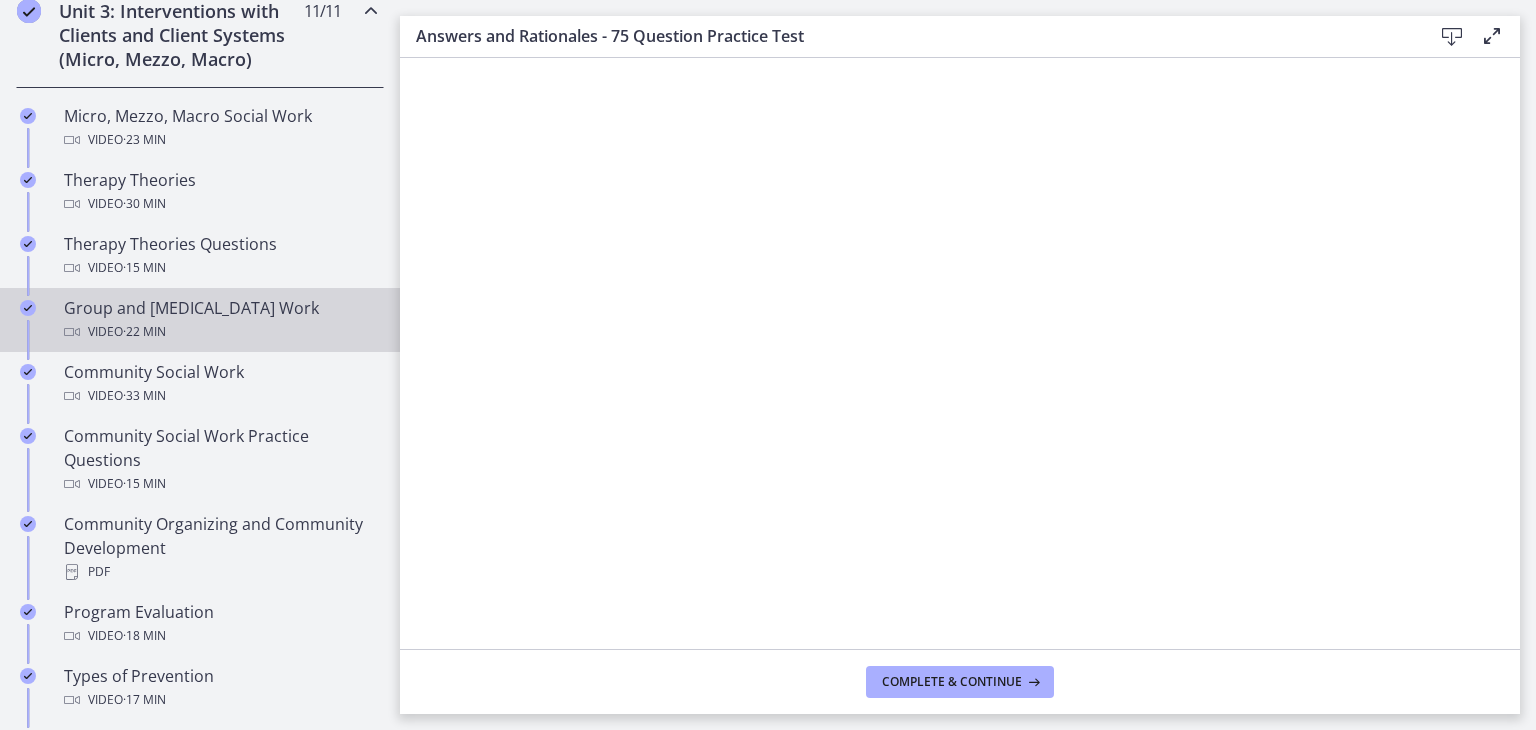 click on "Group and [MEDICAL_DATA] Work
Video
·  22 min" at bounding box center (220, 320) 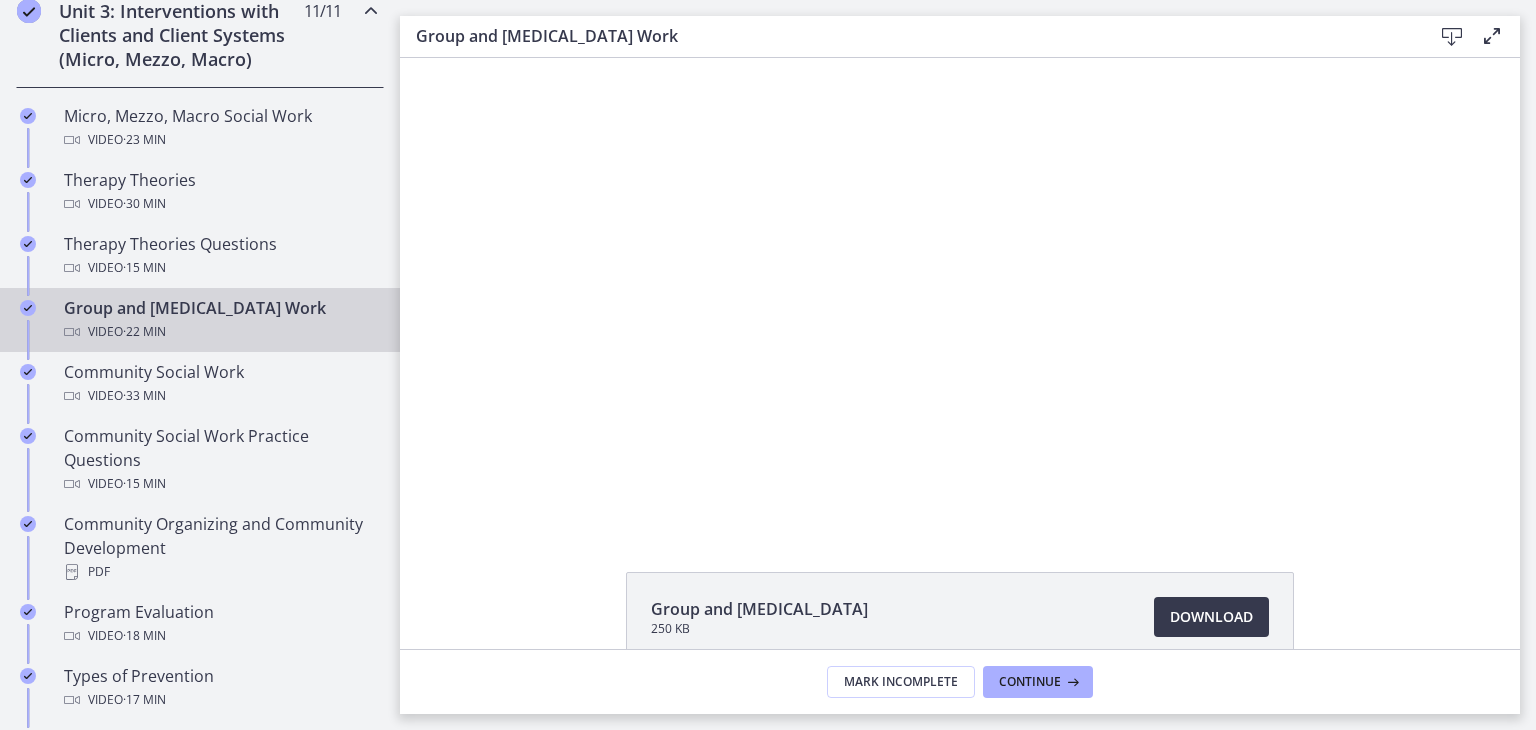 scroll, scrollTop: 0, scrollLeft: 0, axis: both 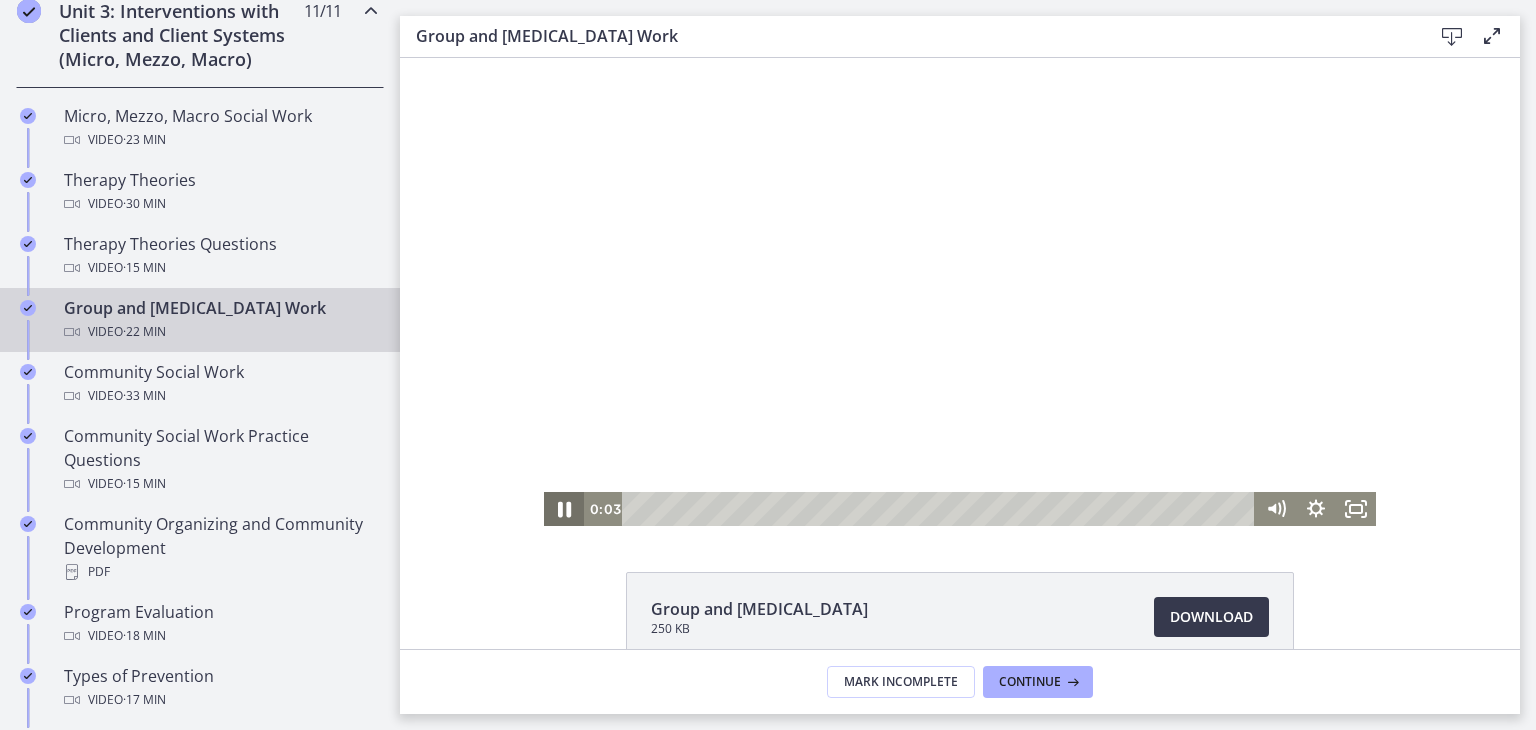 click 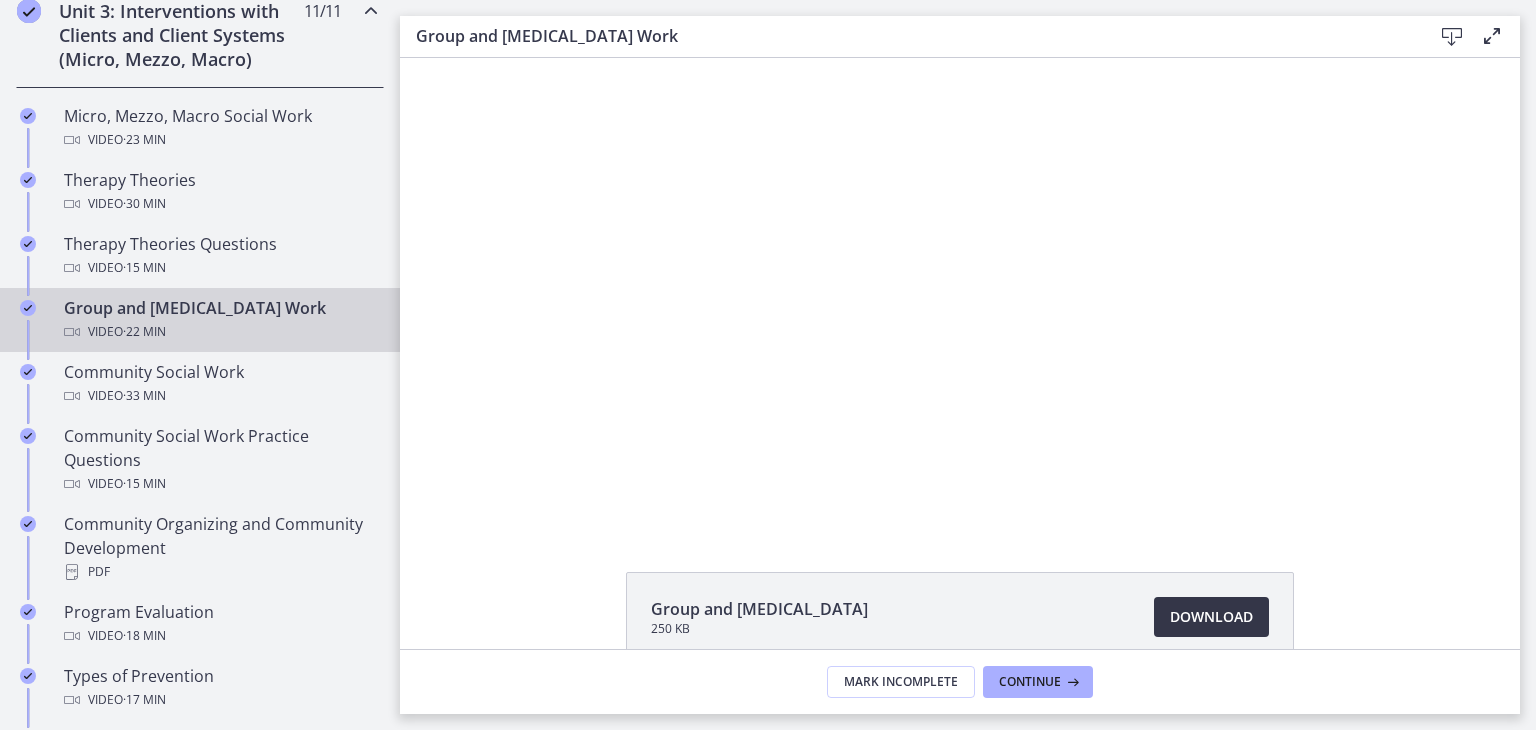click on "Download
Opens in a new window" at bounding box center (1211, 617) 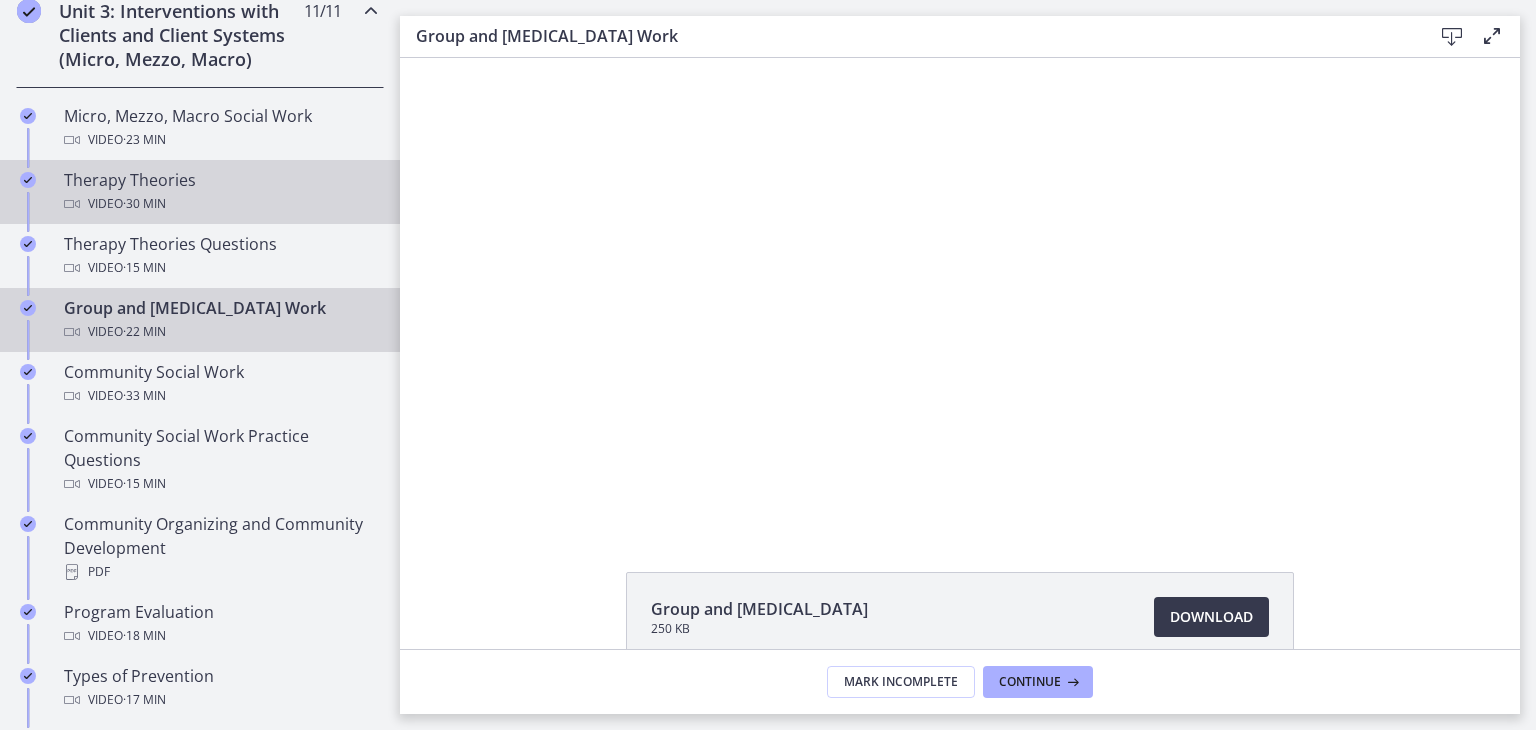 click on "Therapy Theories
Video
·  30 min" at bounding box center [220, 192] 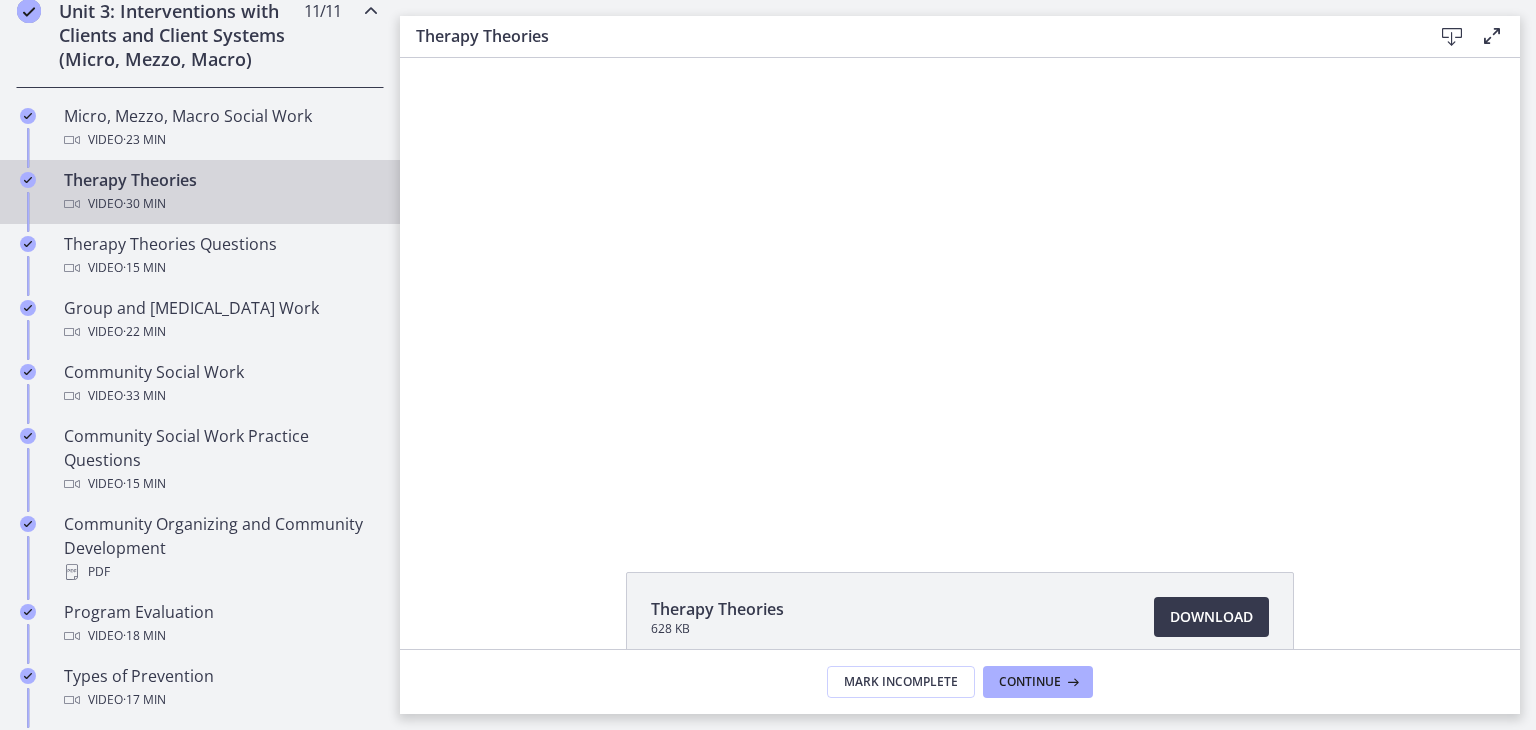 scroll, scrollTop: 0, scrollLeft: 0, axis: both 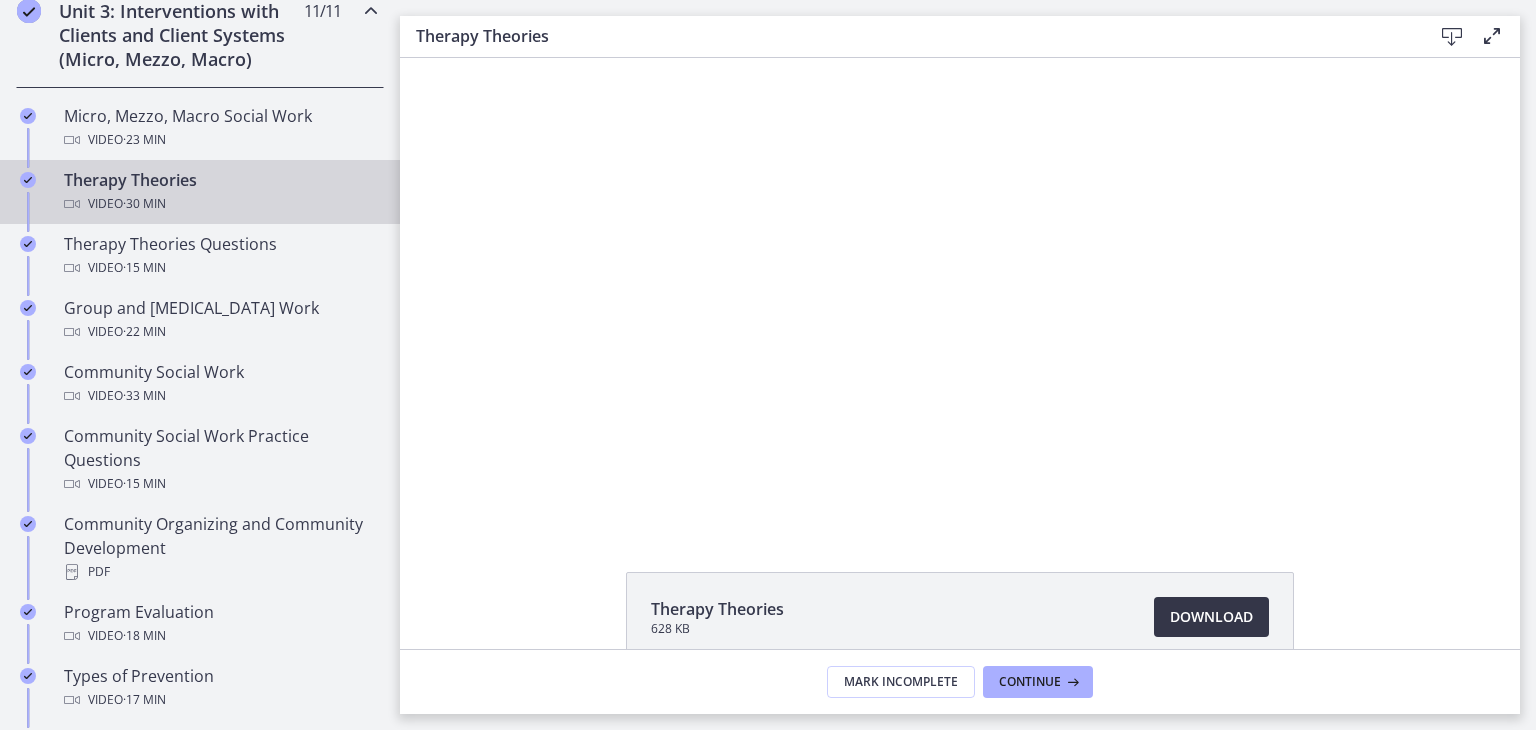 click on "Download
Opens in a new window" at bounding box center (1211, 617) 